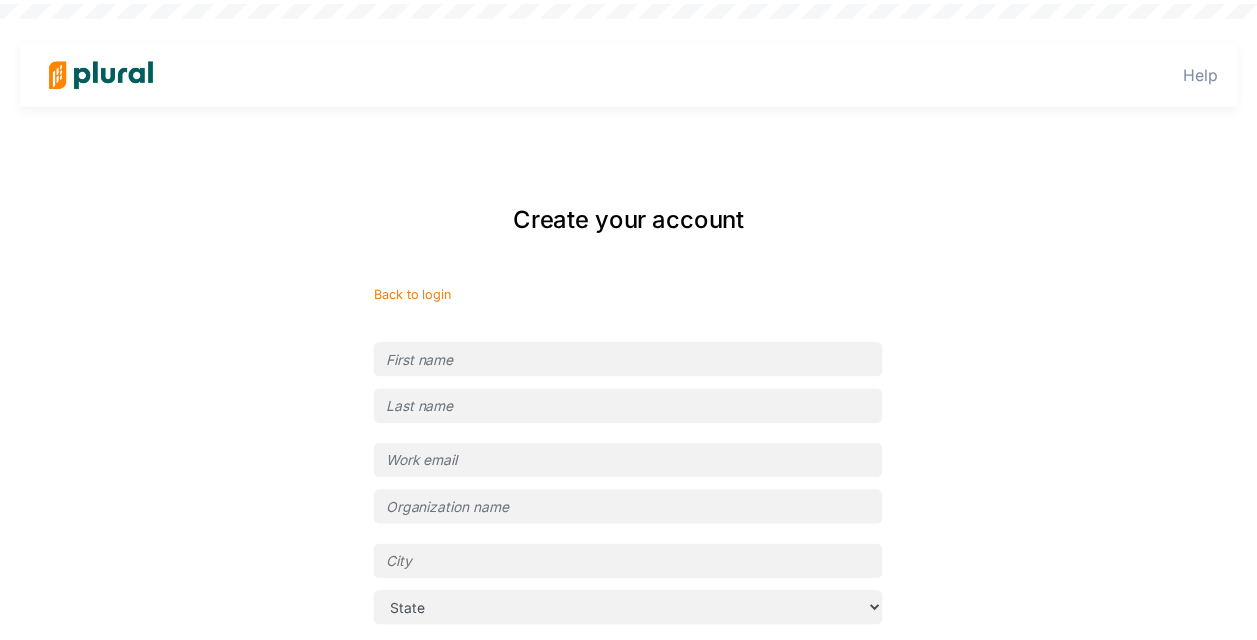 scroll, scrollTop: 0, scrollLeft: 0, axis: both 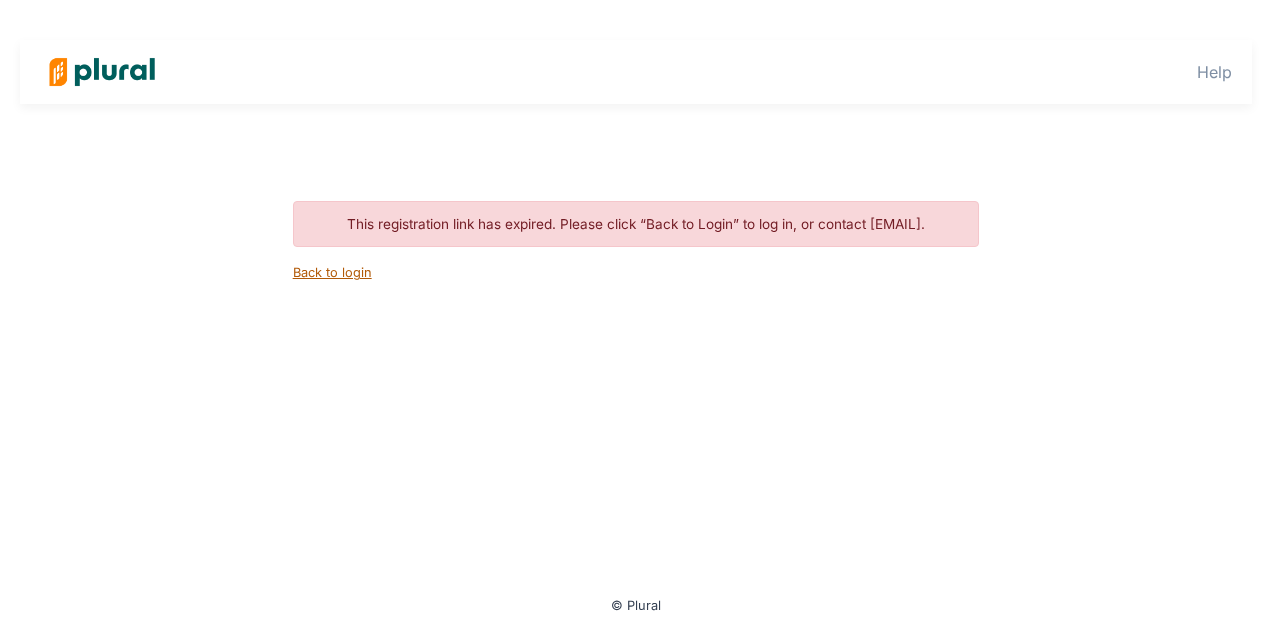 click on "Back to login" at bounding box center [332, 272] 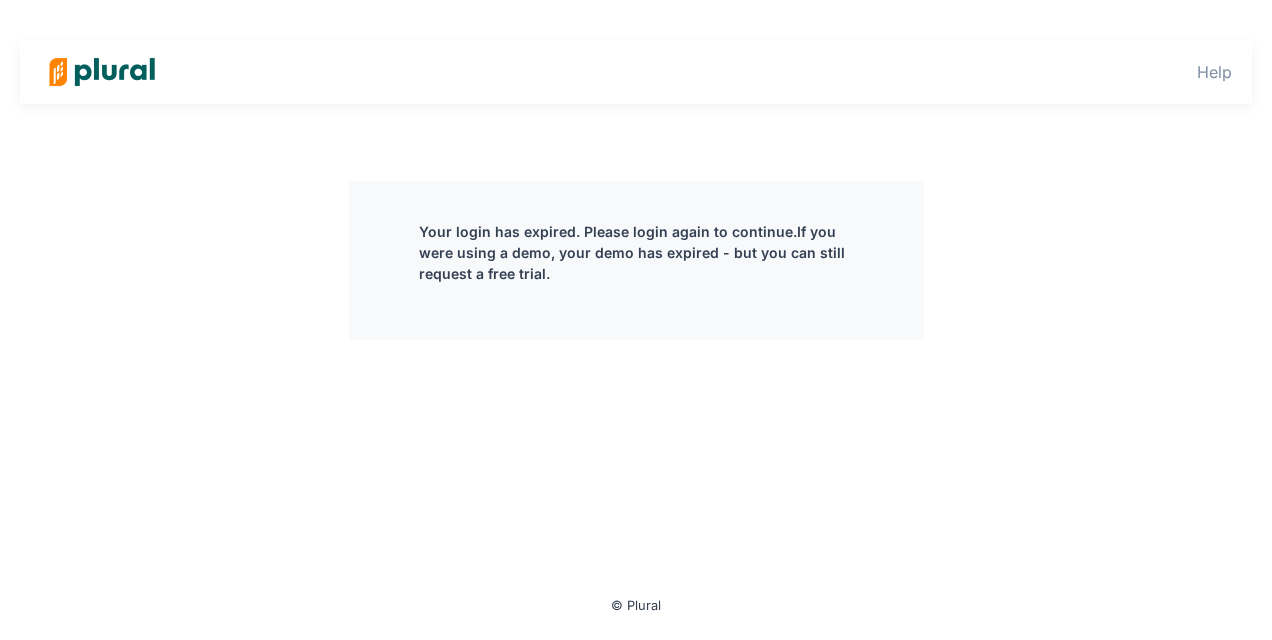 scroll, scrollTop: 0, scrollLeft: 0, axis: both 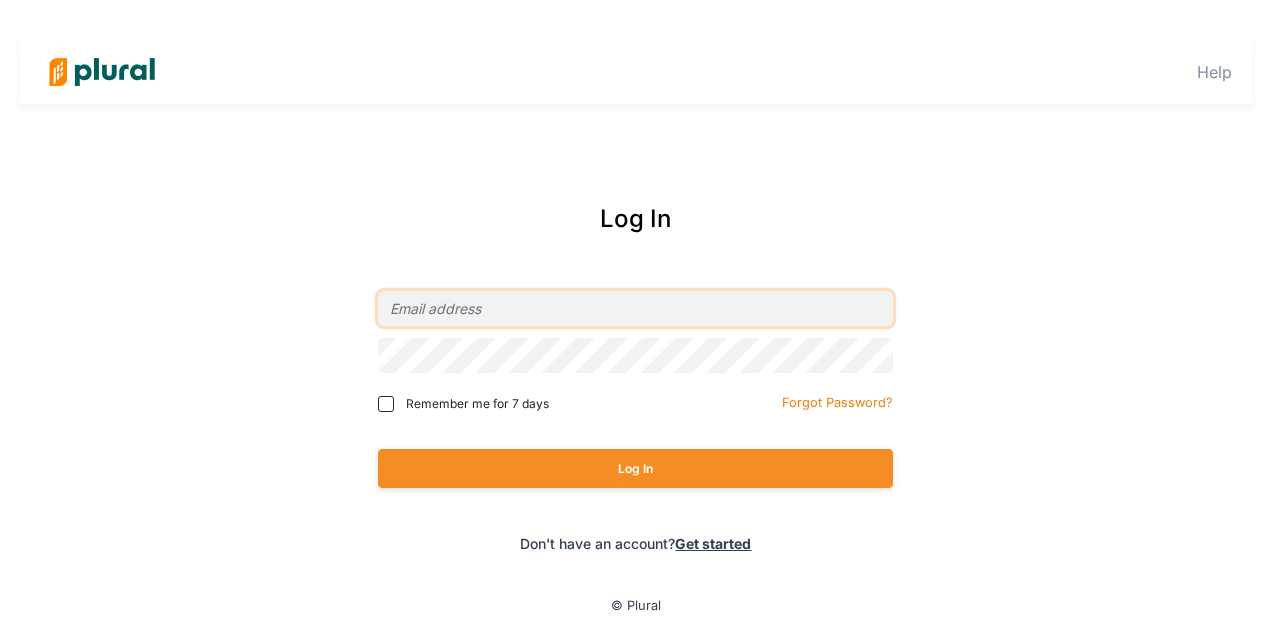 click at bounding box center (635, 308) 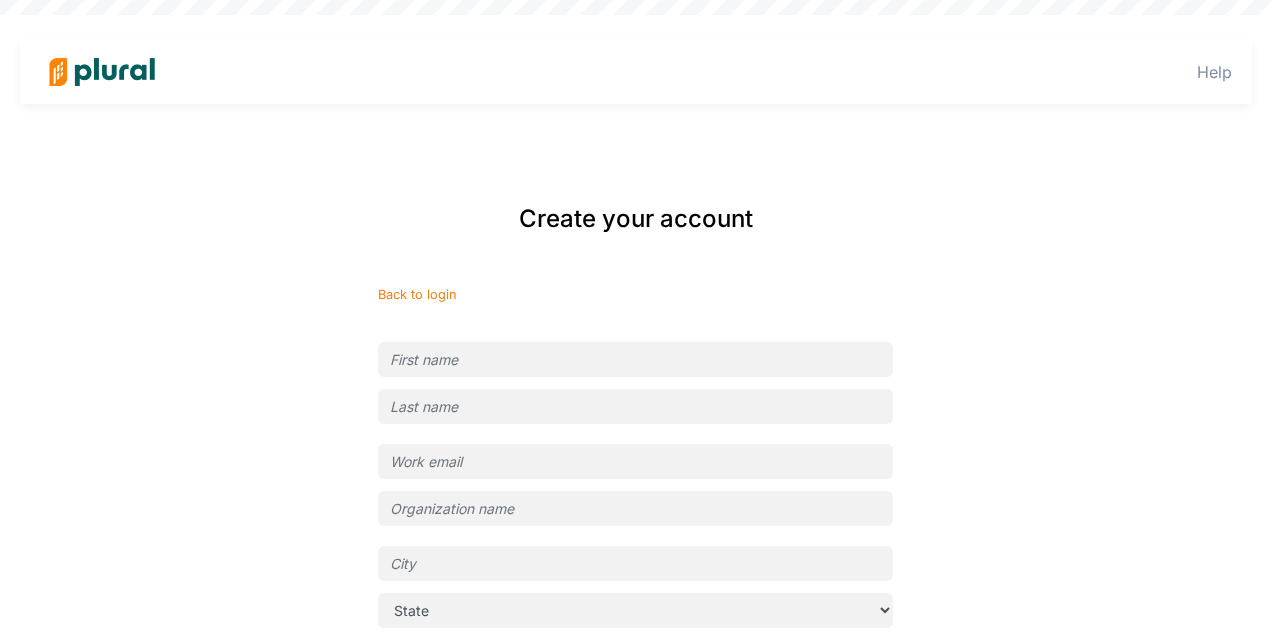scroll, scrollTop: 0, scrollLeft: 0, axis: both 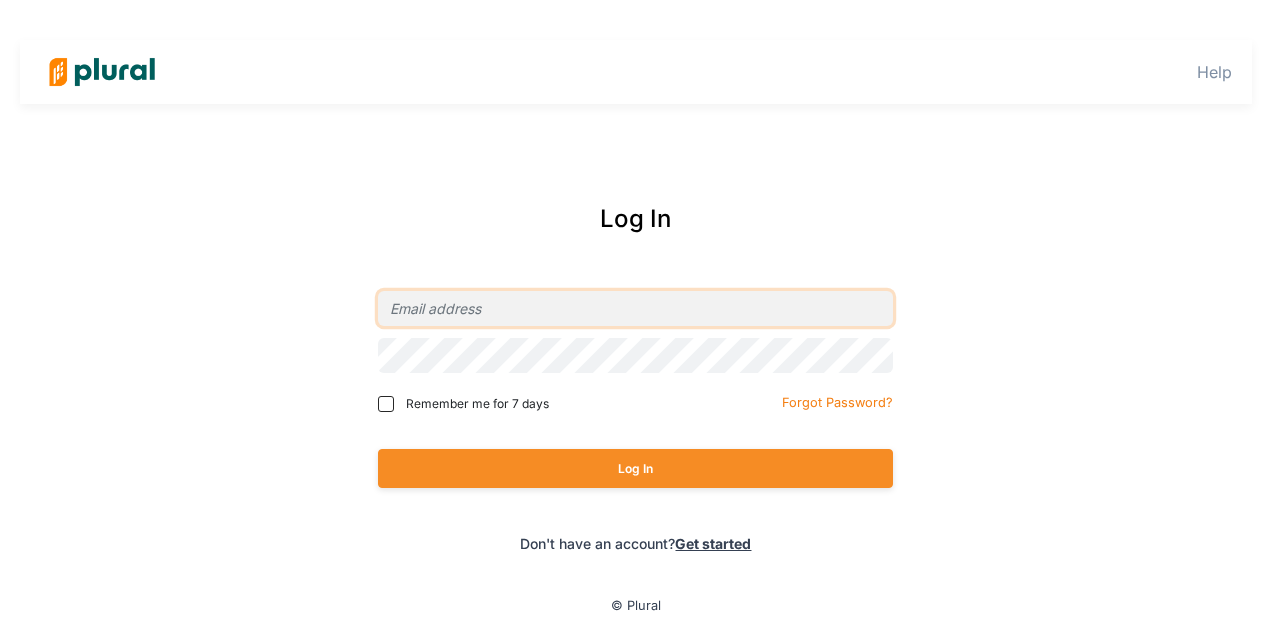 click at bounding box center (635, 308) 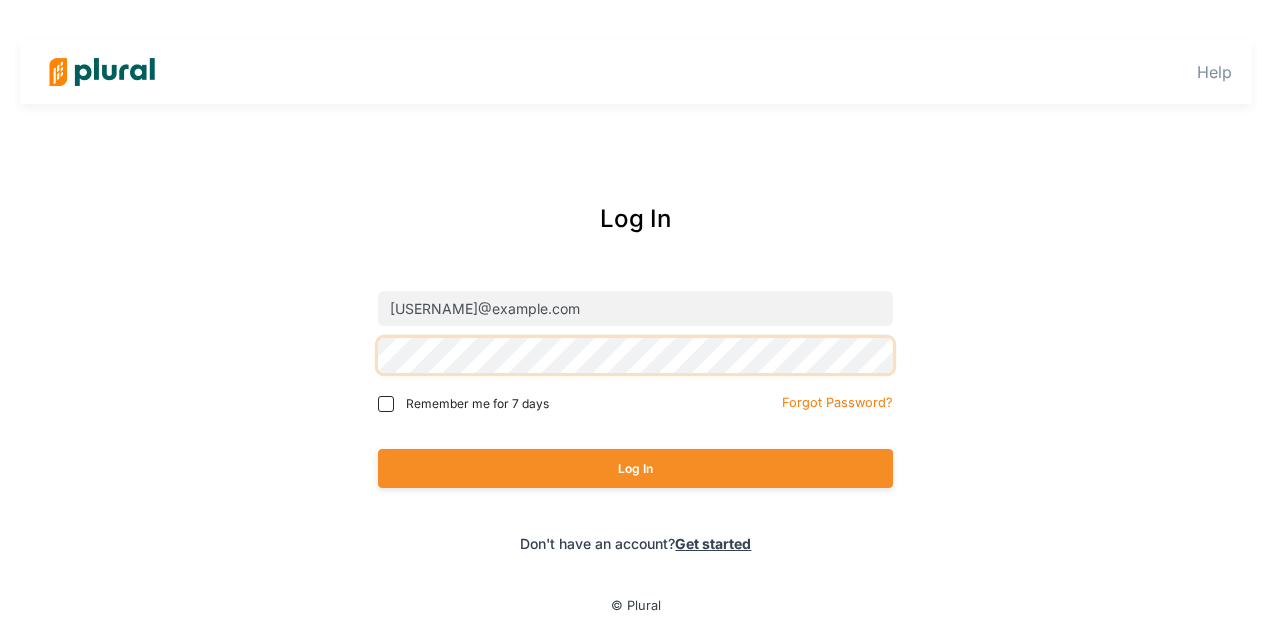 click on "Log In" at bounding box center [635, 468] 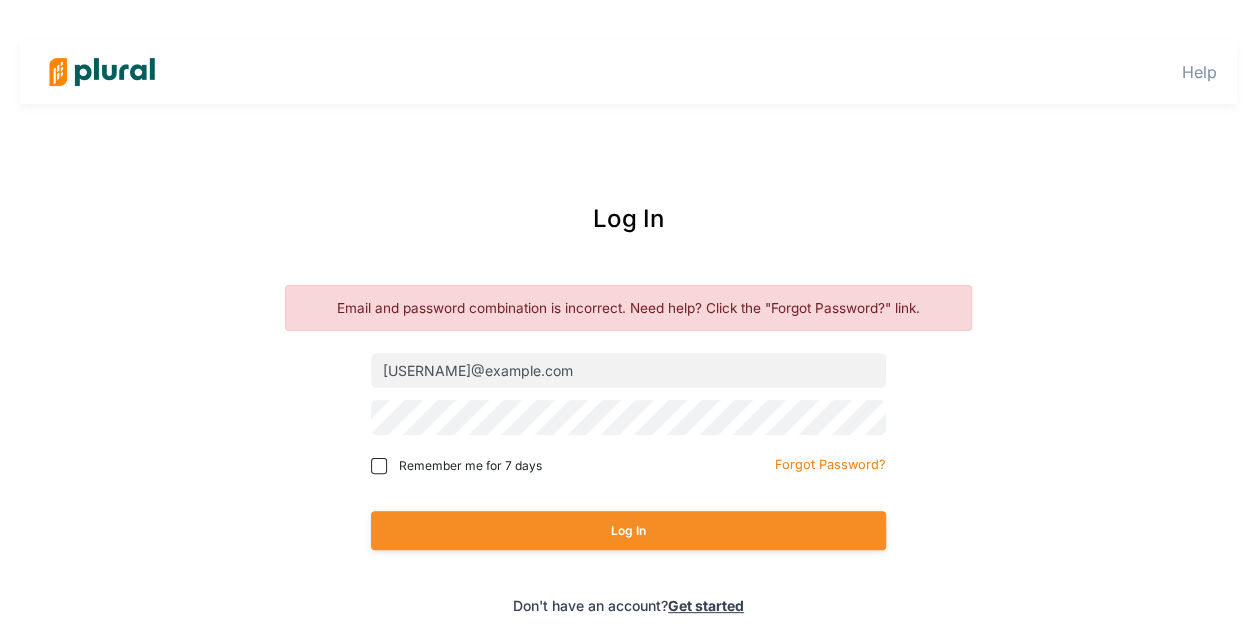 click on "Get started" at bounding box center (706, 605) 